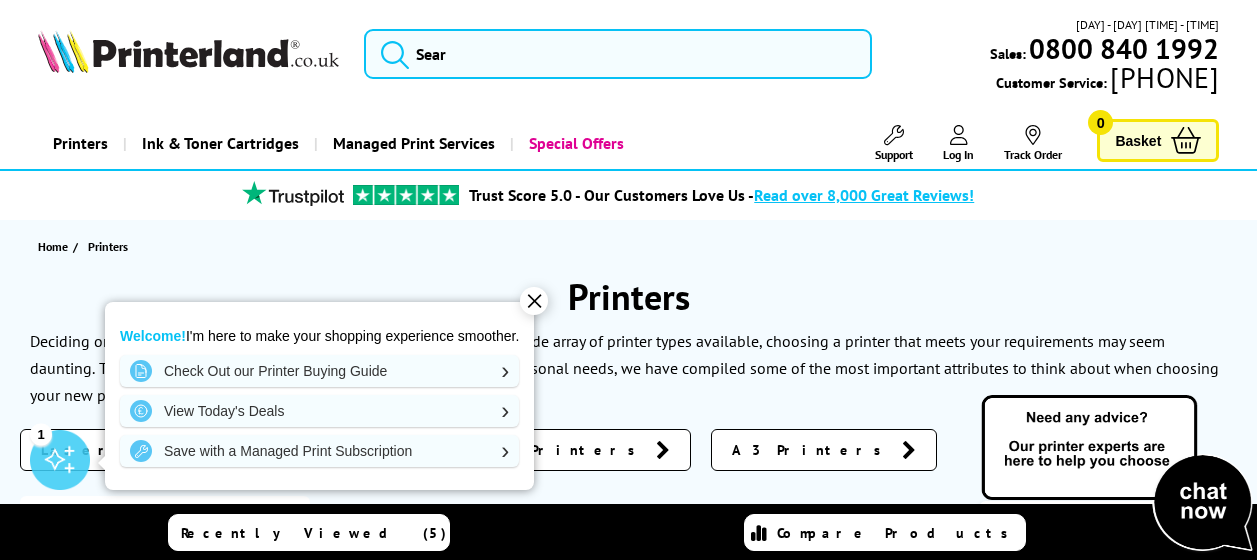 scroll, scrollTop: 0, scrollLeft: 0, axis: both 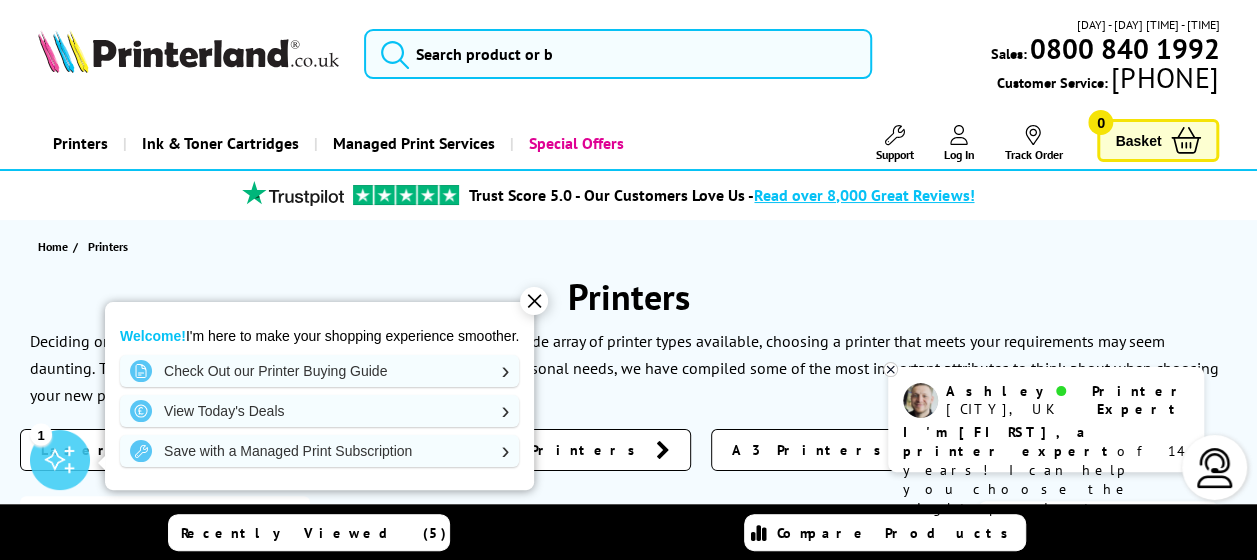 click on "✕" at bounding box center (534, 301) 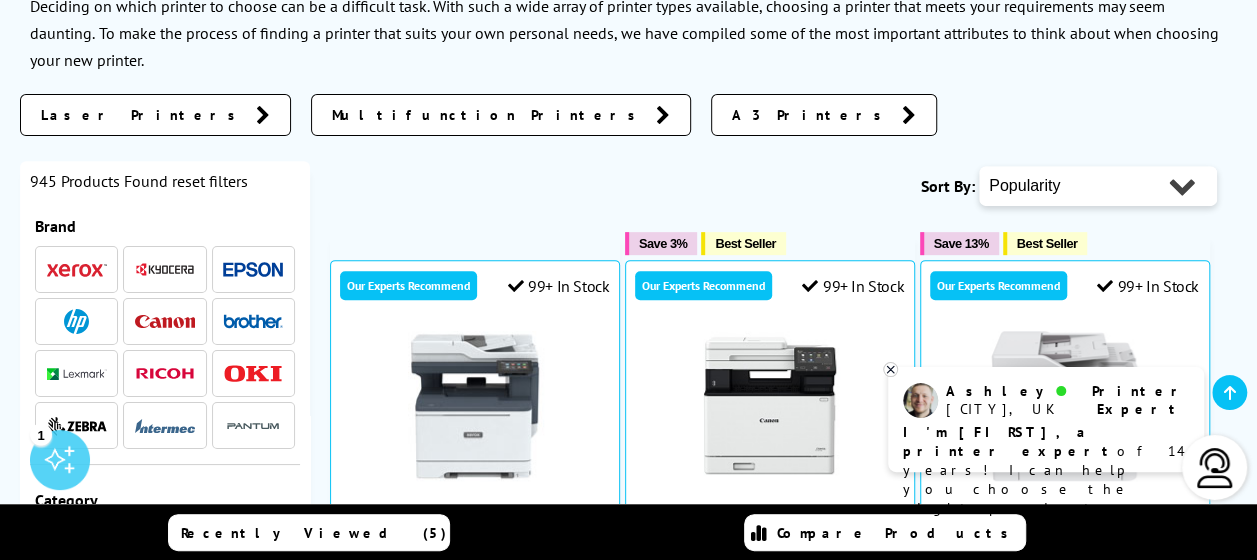 scroll, scrollTop: 400, scrollLeft: 0, axis: vertical 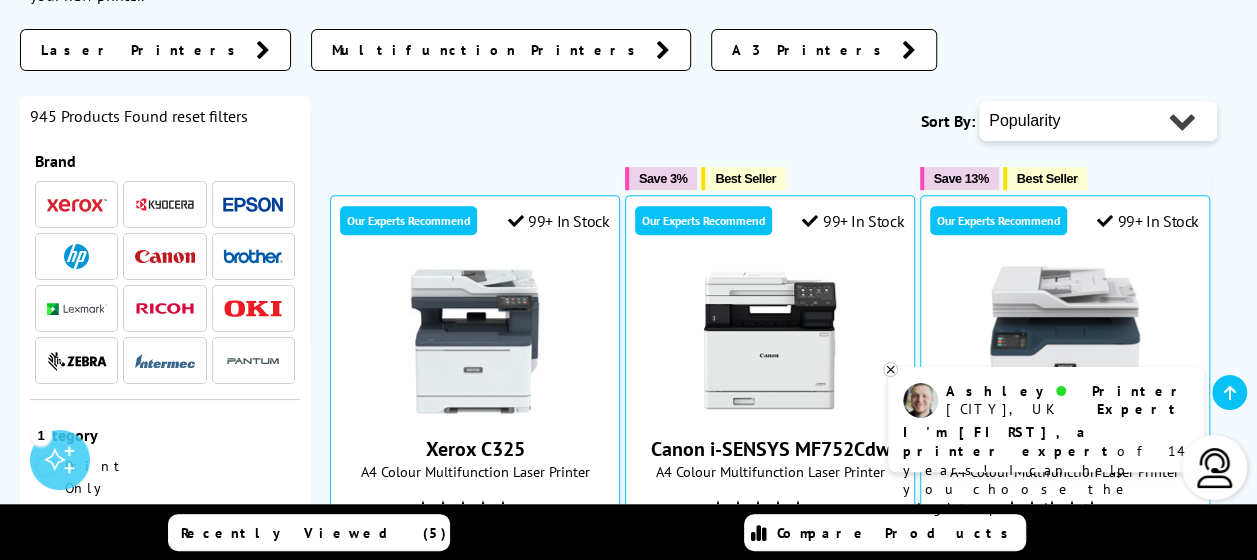 click at bounding box center (76, 256) 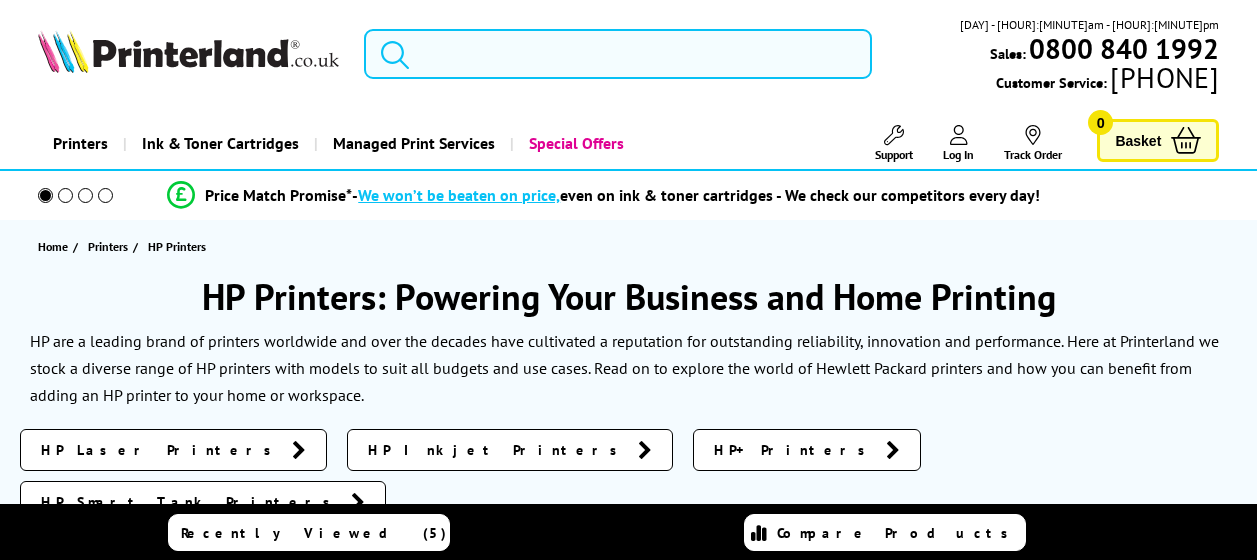 scroll, scrollTop: 0, scrollLeft: 0, axis: both 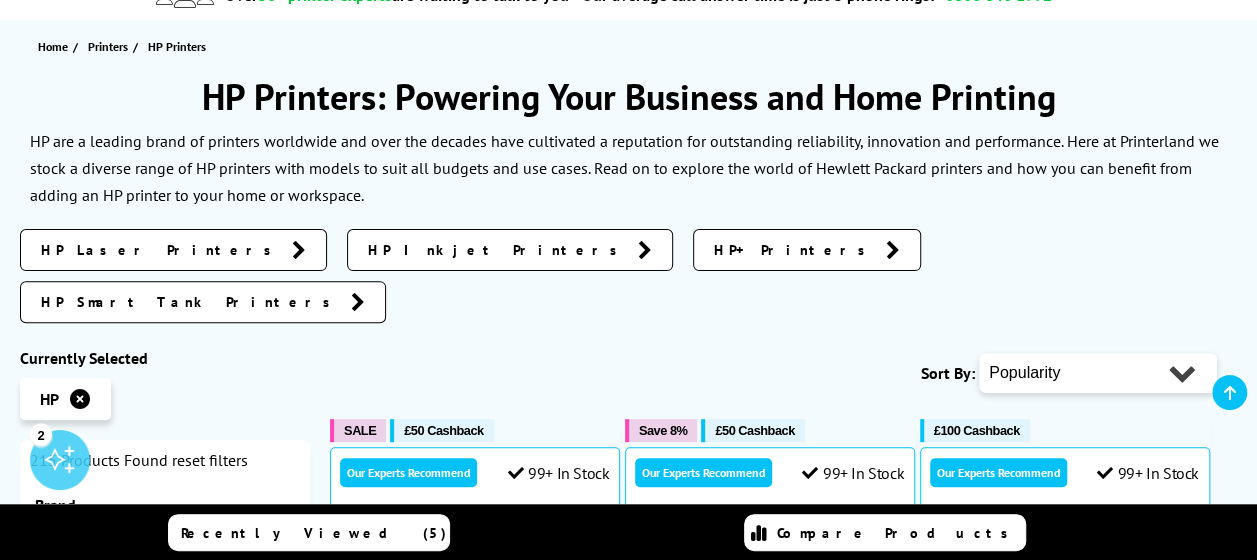 click on "HP Laser Printers" at bounding box center (161, 250) 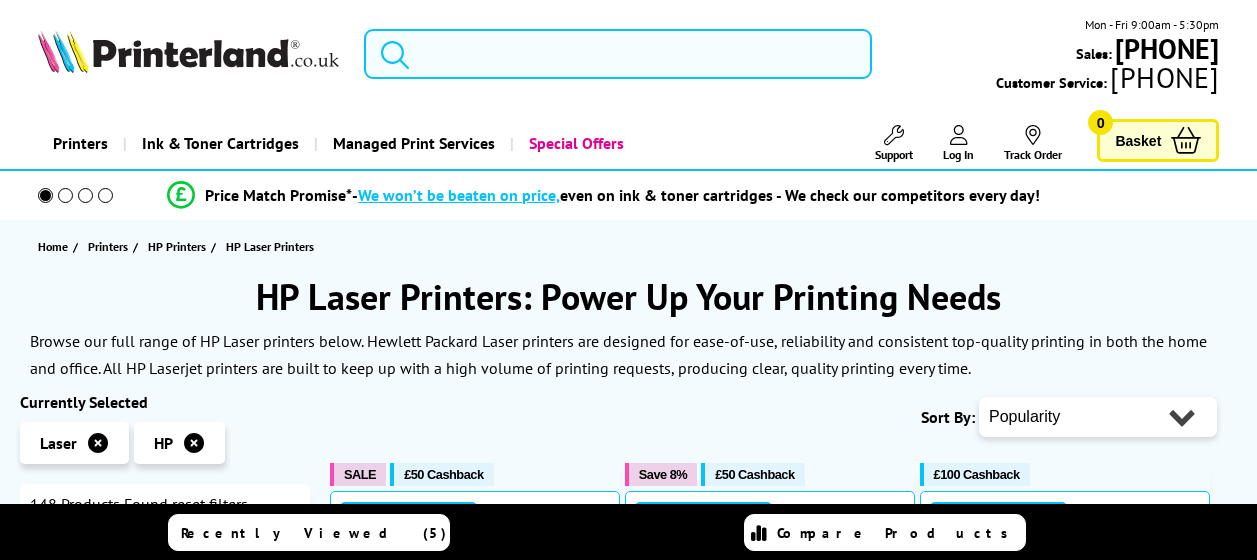 scroll, scrollTop: 0, scrollLeft: 0, axis: both 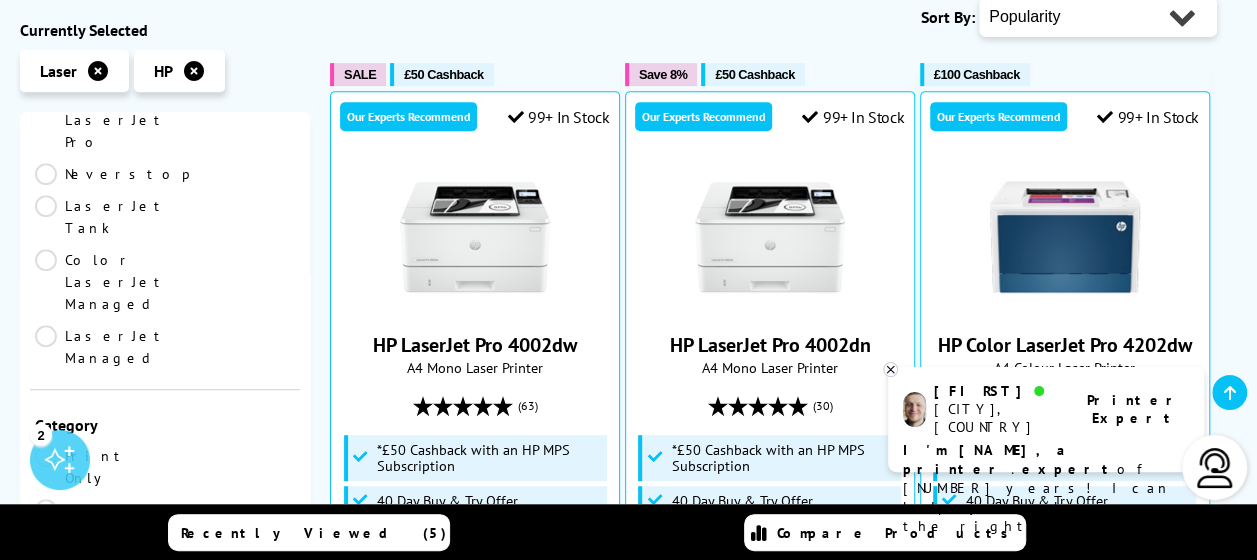 click on "Multifunction" at bounding box center [144, 510] 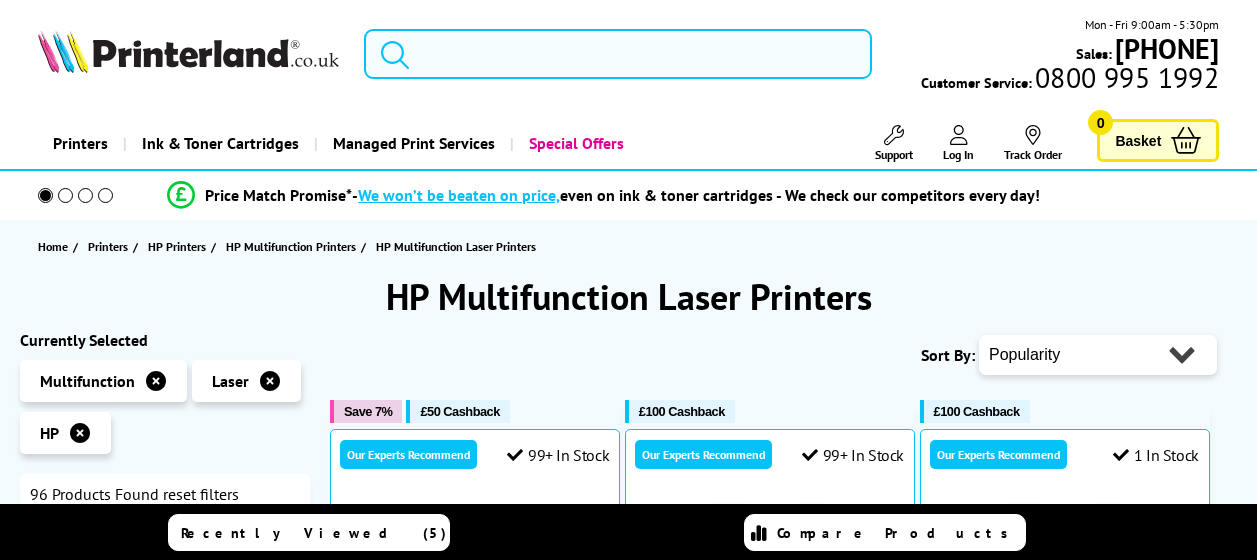 scroll, scrollTop: 0, scrollLeft: 0, axis: both 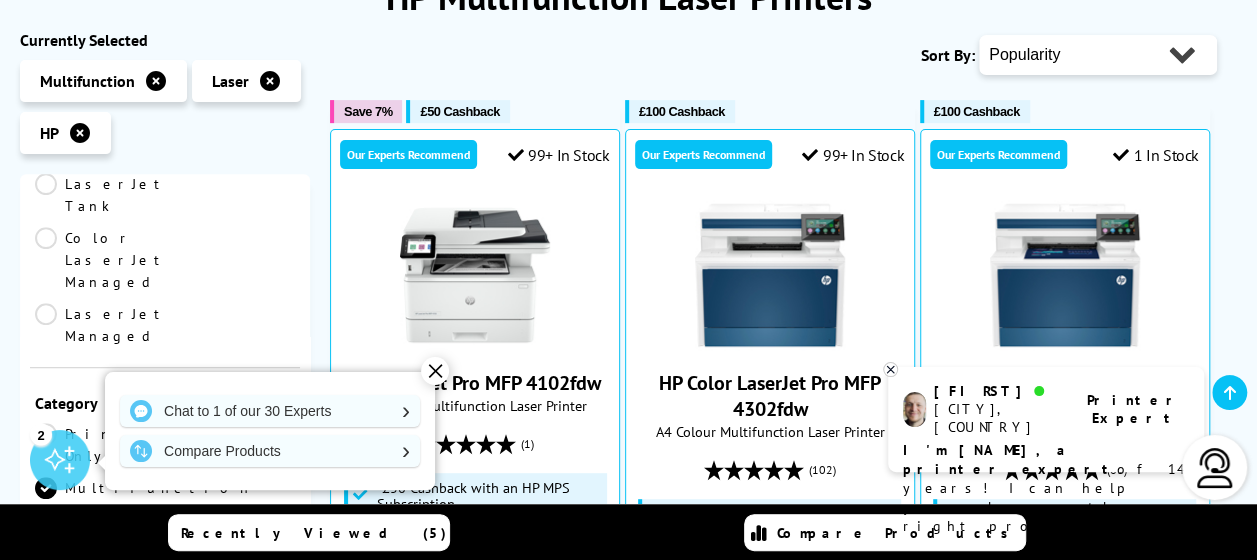 click on "A3" at bounding box center (100, 586) 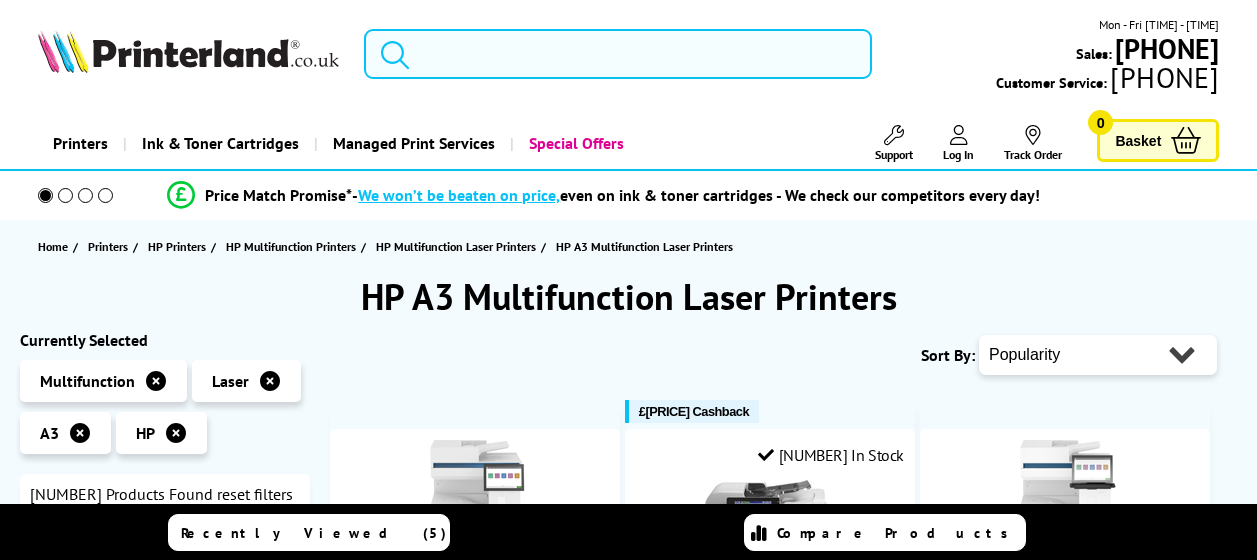scroll, scrollTop: 0, scrollLeft: 0, axis: both 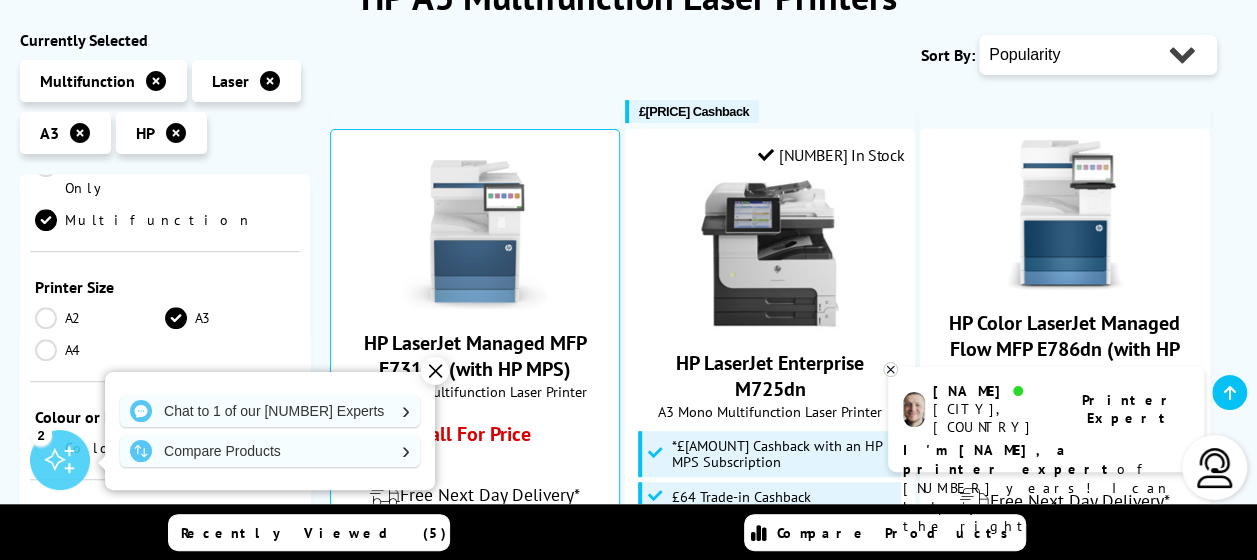 click on "Colour" at bounding box center [100, 448] 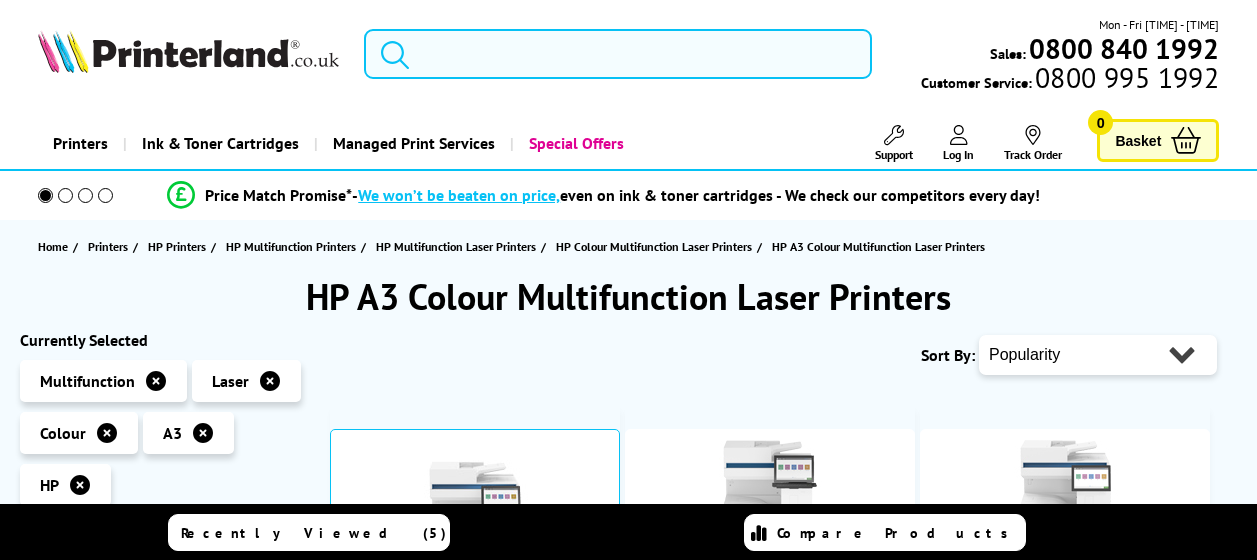 scroll, scrollTop: 0, scrollLeft: 0, axis: both 